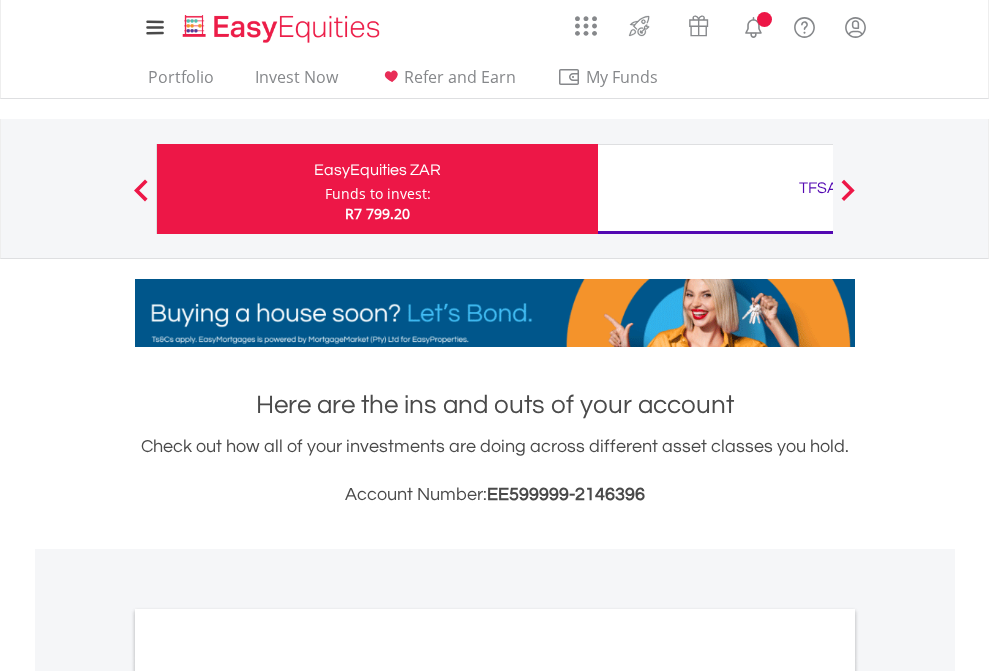 scroll, scrollTop: 0, scrollLeft: 0, axis: both 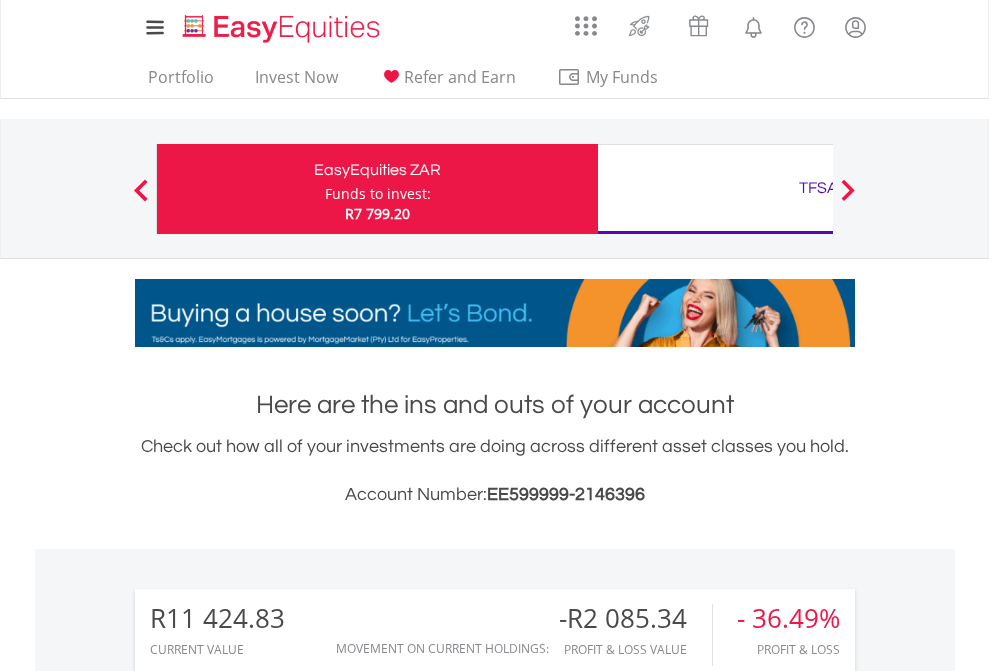 click on "Funds to invest:" at bounding box center (378, 194) 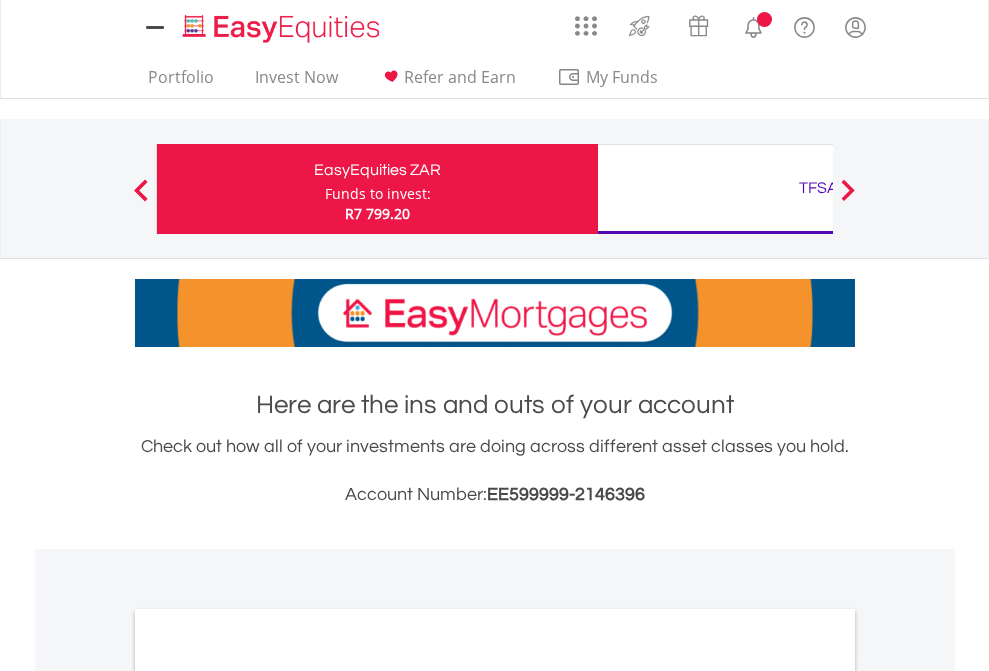 scroll, scrollTop: 0, scrollLeft: 0, axis: both 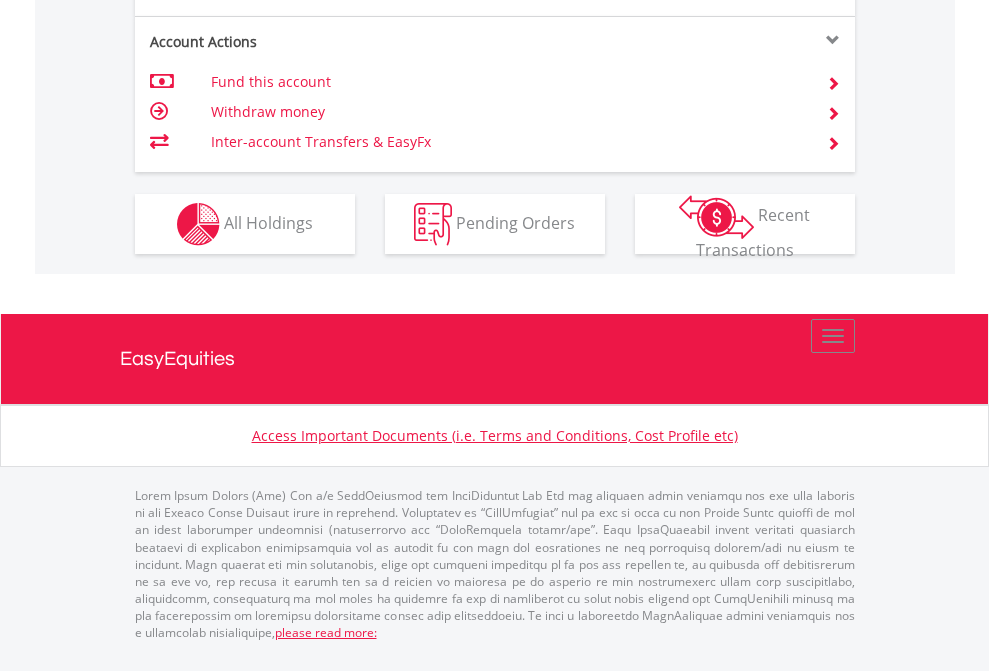 click on "Investment types" at bounding box center (706, -337) 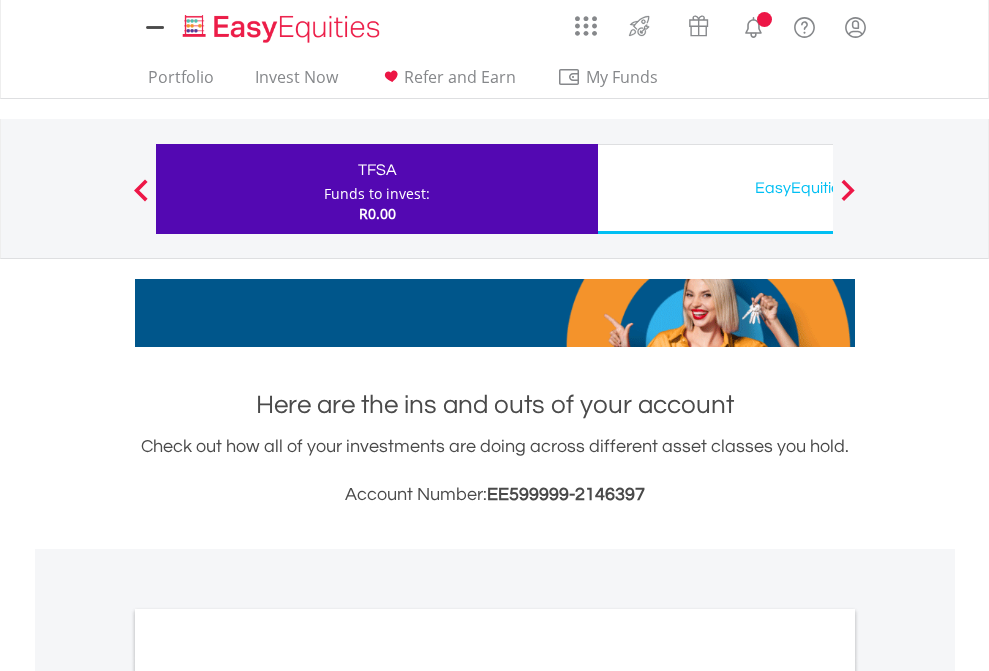 scroll, scrollTop: 0, scrollLeft: 0, axis: both 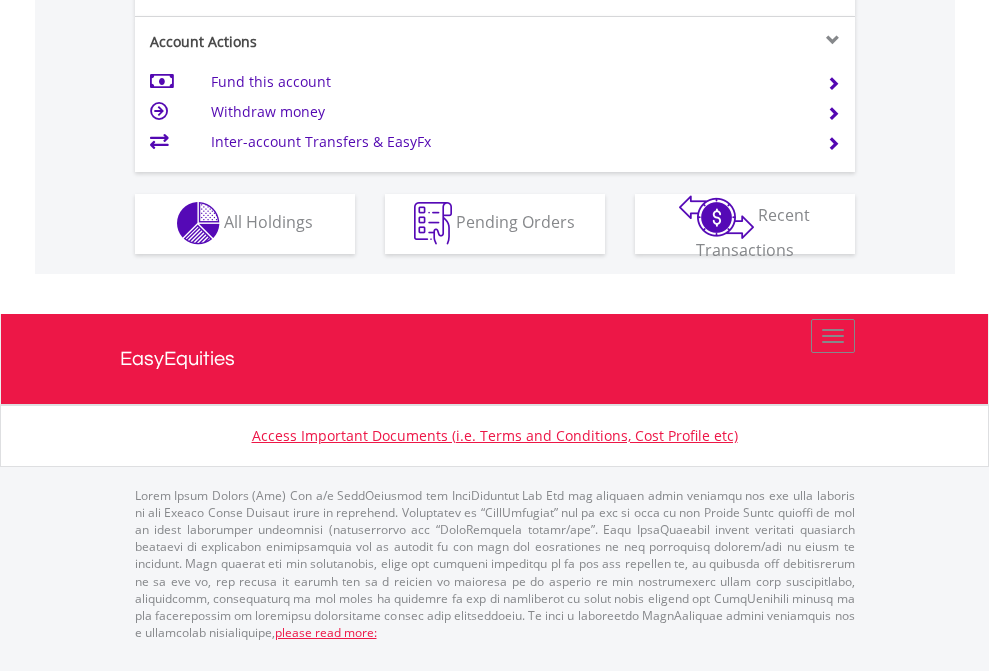 click on "Investment types" at bounding box center [706, -353] 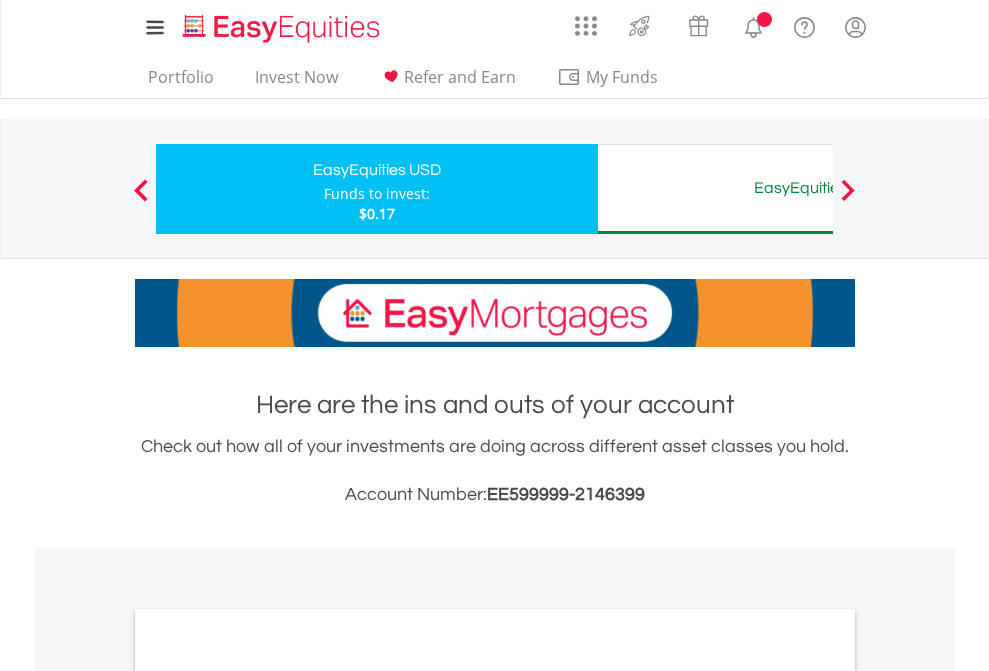 scroll, scrollTop: 0, scrollLeft: 0, axis: both 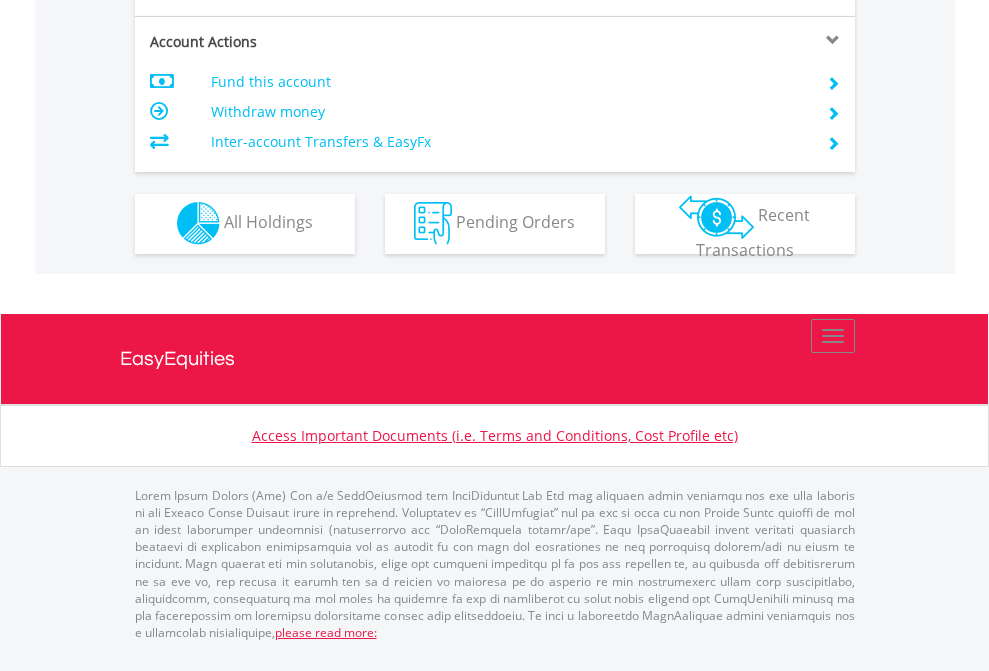 click on "Investment types" at bounding box center [706, -353] 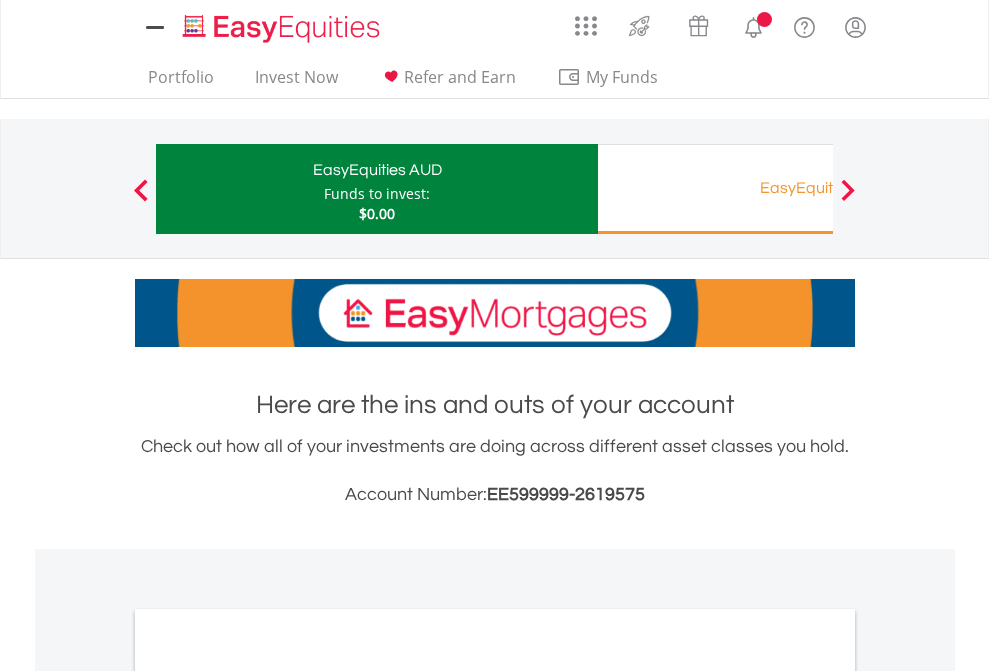 scroll, scrollTop: 0, scrollLeft: 0, axis: both 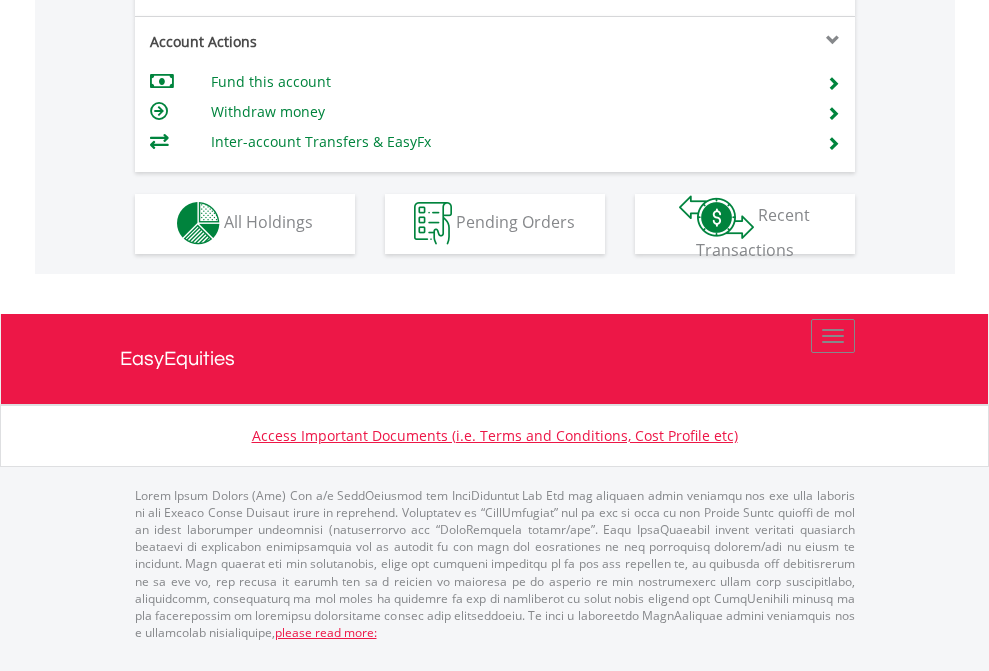 click on "Investment types" at bounding box center (706, -353) 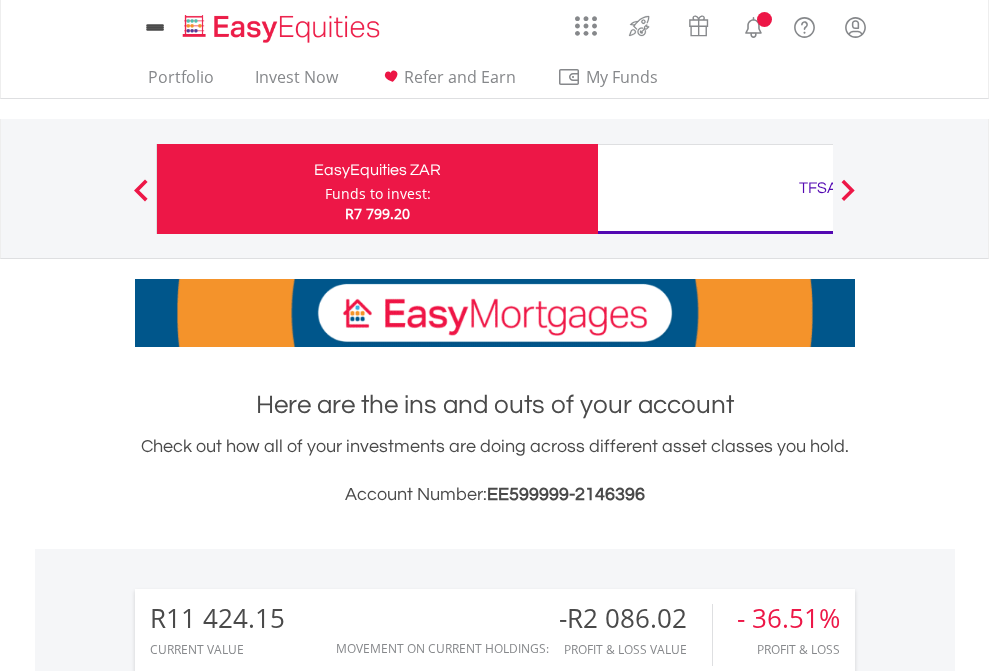 scroll, scrollTop: 0, scrollLeft: 0, axis: both 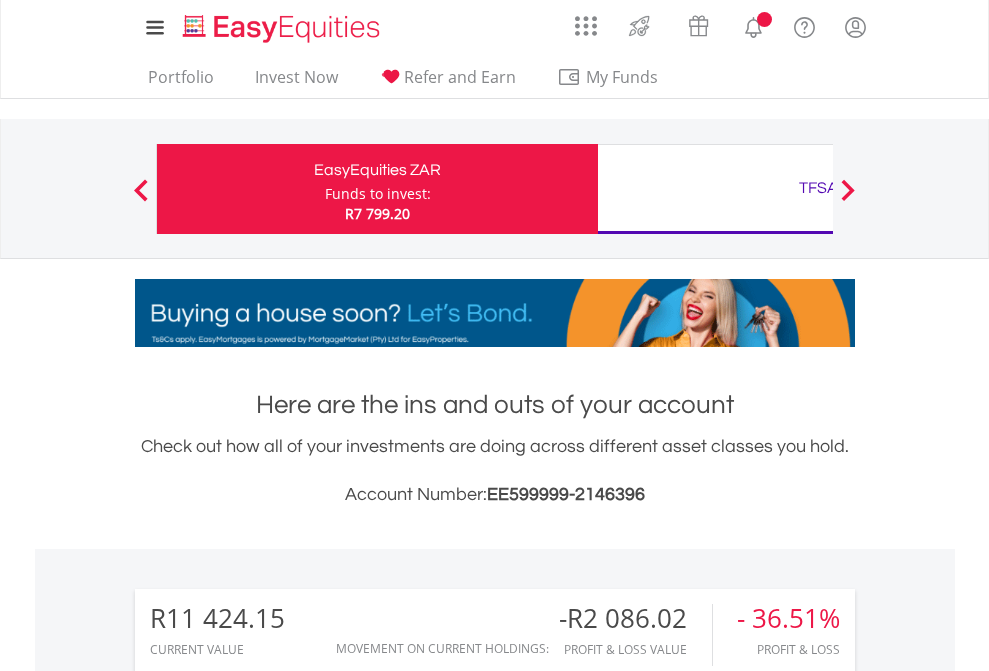 click on "All Holdings" at bounding box center (268, 1546) 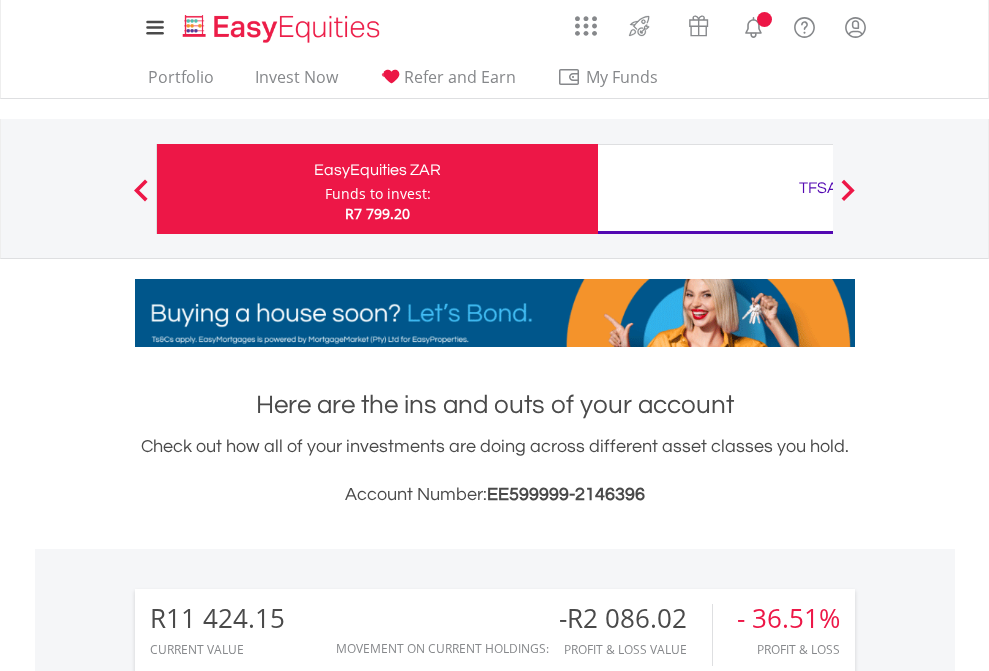 scroll, scrollTop: 1573, scrollLeft: 0, axis: vertical 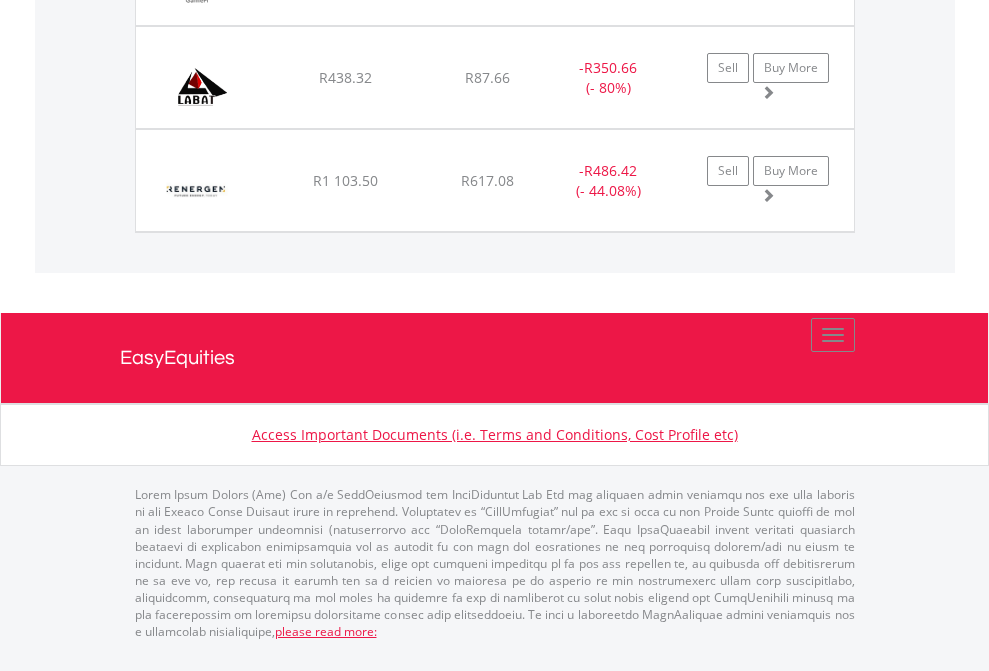 click on "TFSA" at bounding box center [818, -1831] 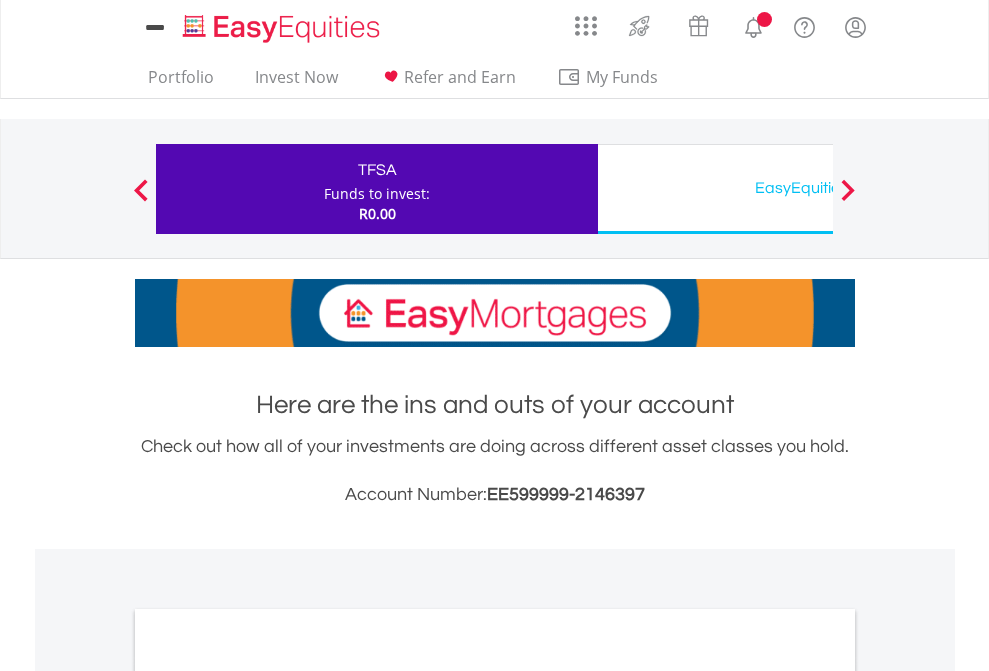 scroll, scrollTop: 1202, scrollLeft: 0, axis: vertical 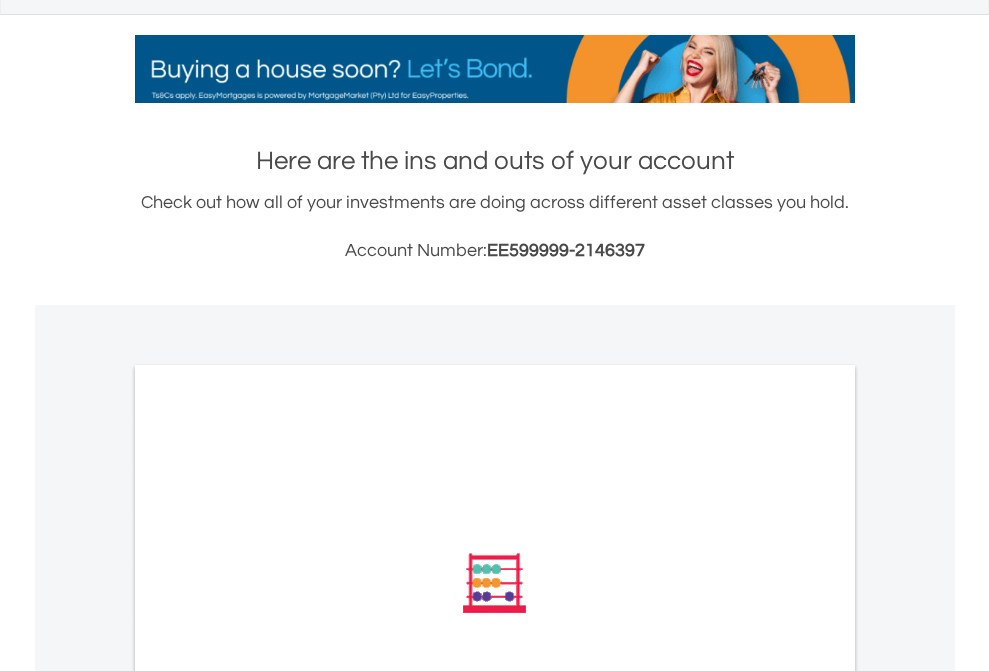 click on "All Holdings" at bounding box center [268, 852] 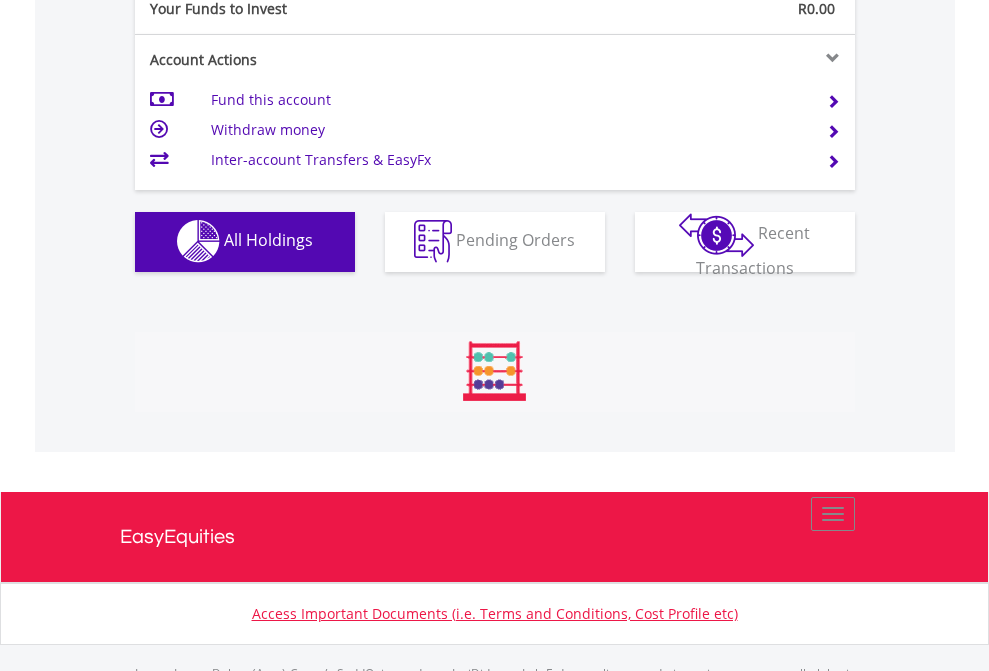 scroll, scrollTop: 999808, scrollLeft: 999687, axis: both 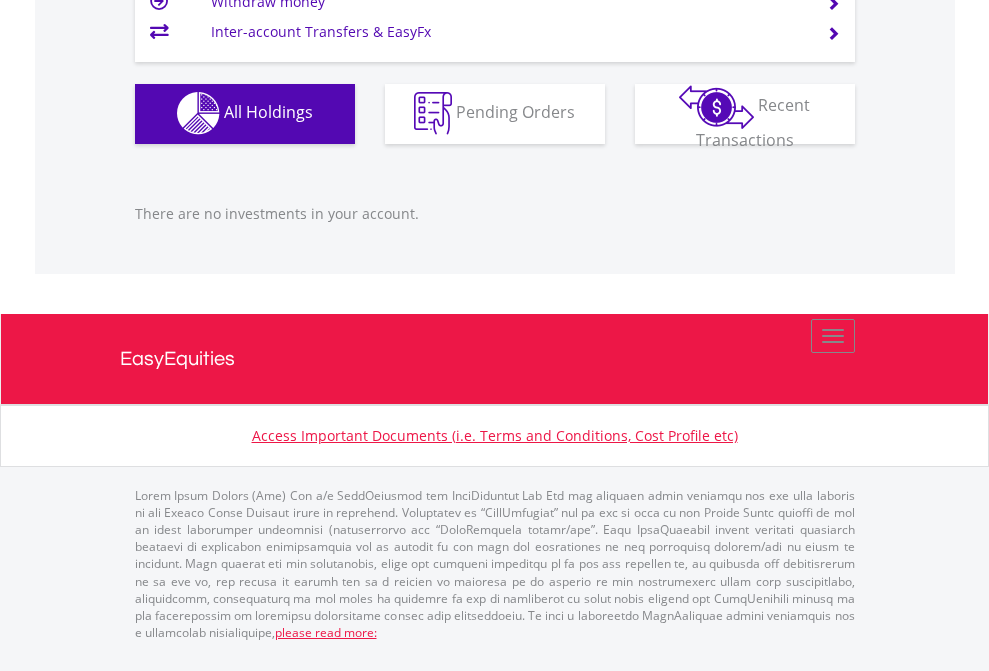 click on "EasyEquities USD" at bounding box center (818, -1142) 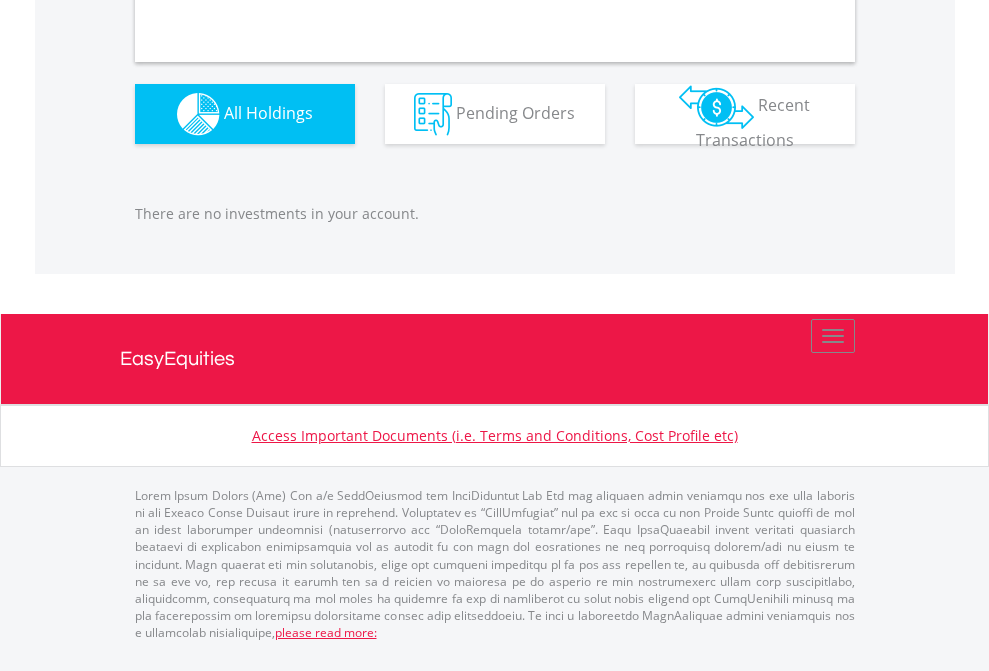 scroll, scrollTop: 1980, scrollLeft: 0, axis: vertical 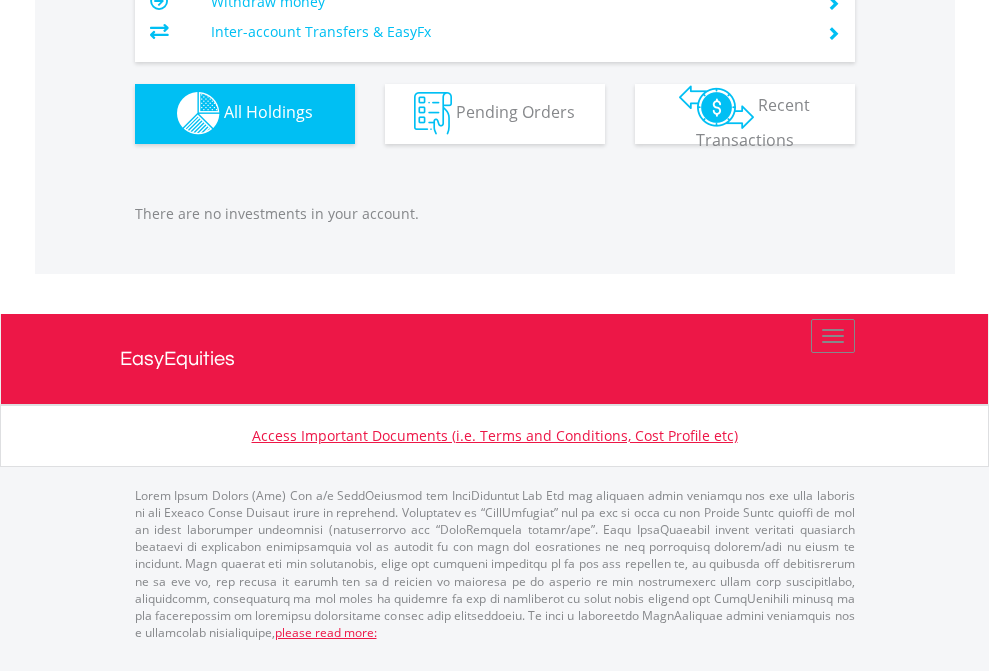 click on "EasyEquities AUD" at bounding box center (818, -1142) 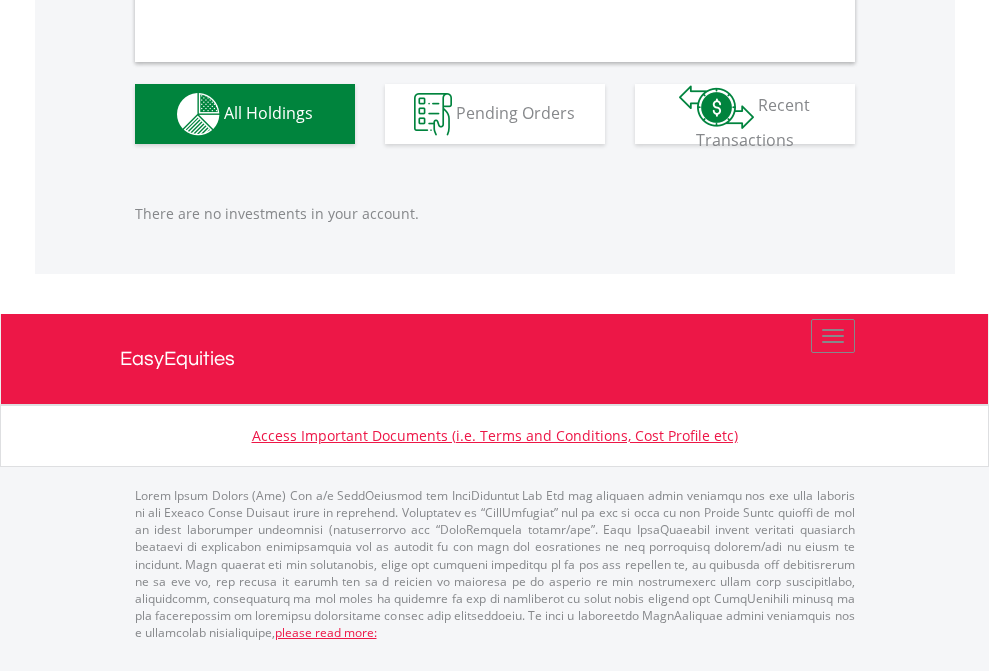 scroll, scrollTop: 1980, scrollLeft: 0, axis: vertical 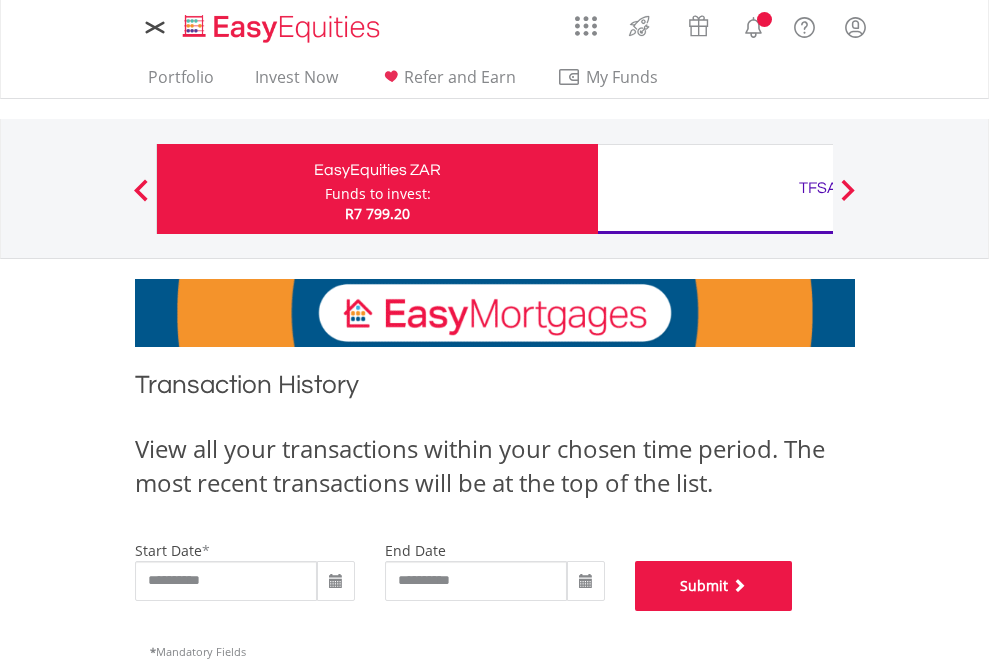 click on "Submit" at bounding box center [714, 586] 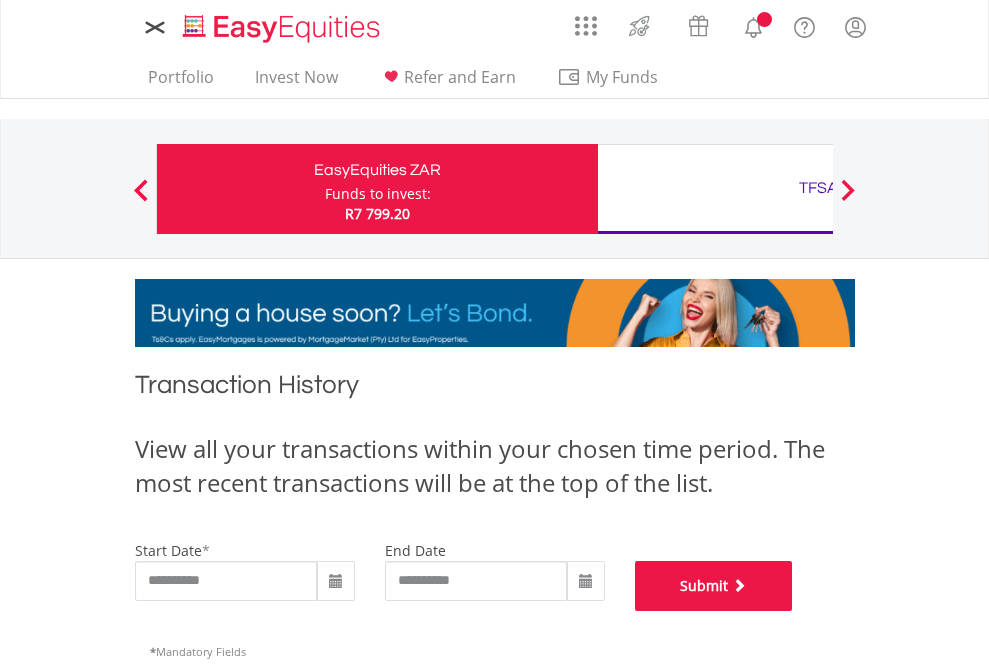 scroll, scrollTop: 811, scrollLeft: 0, axis: vertical 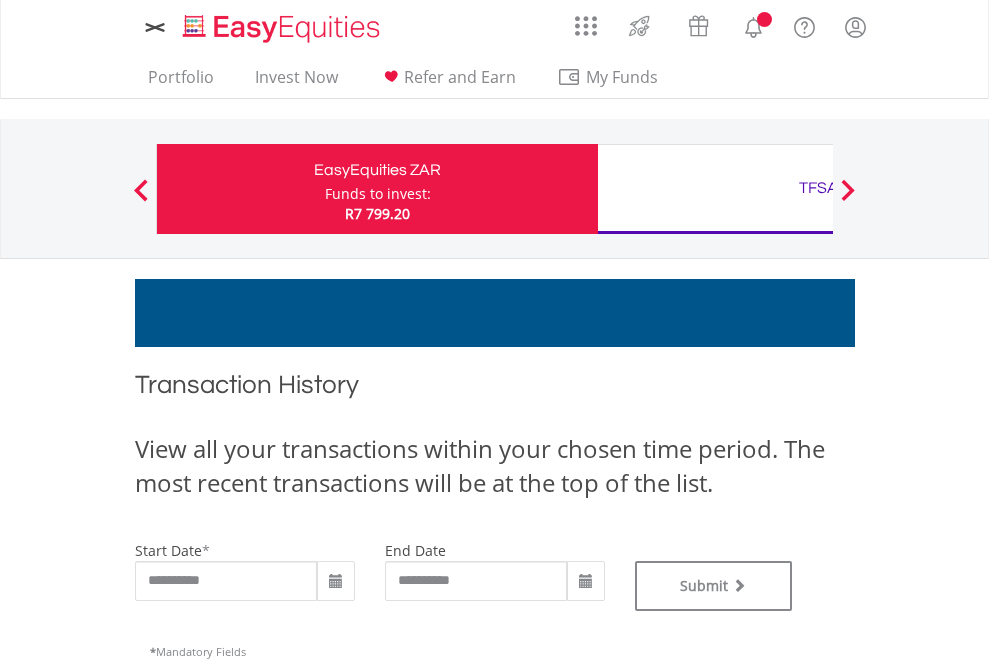 click on "TFSA" at bounding box center [818, 188] 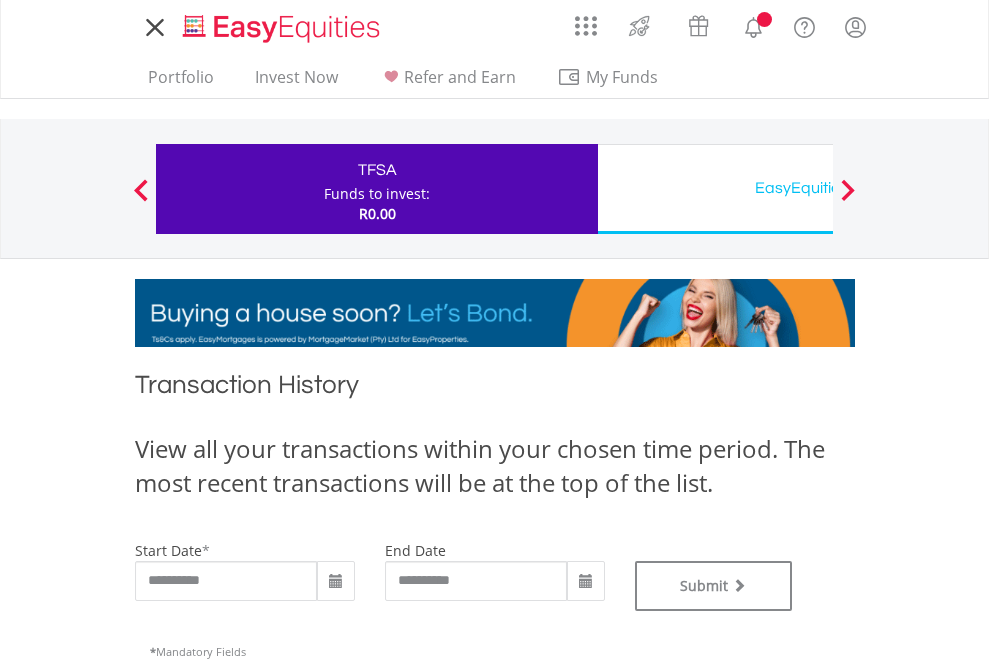 scroll, scrollTop: 0, scrollLeft: 0, axis: both 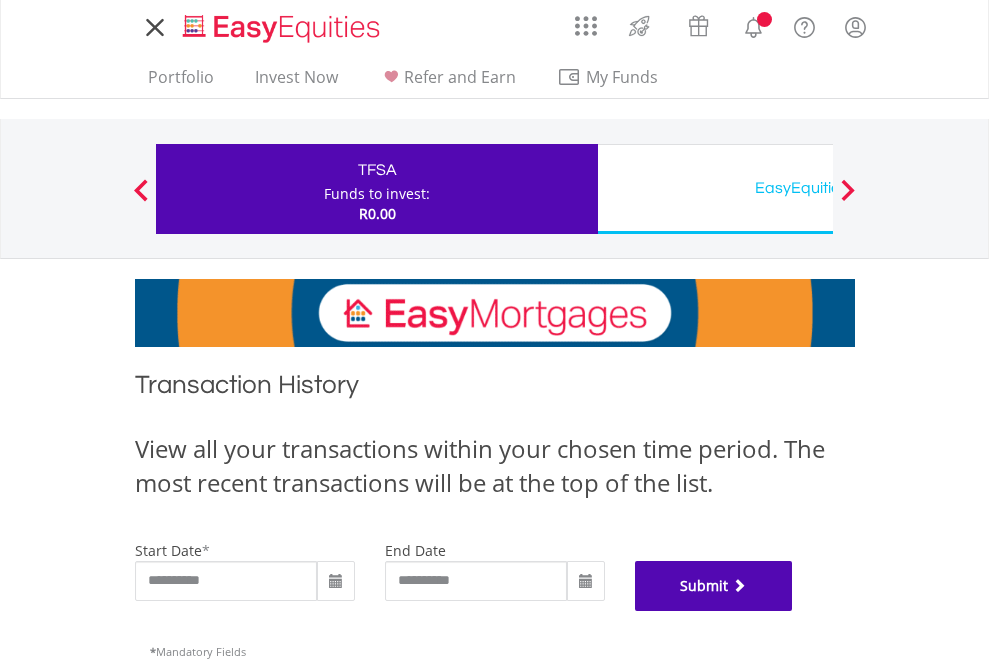 click on "Submit" at bounding box center (714, 586) 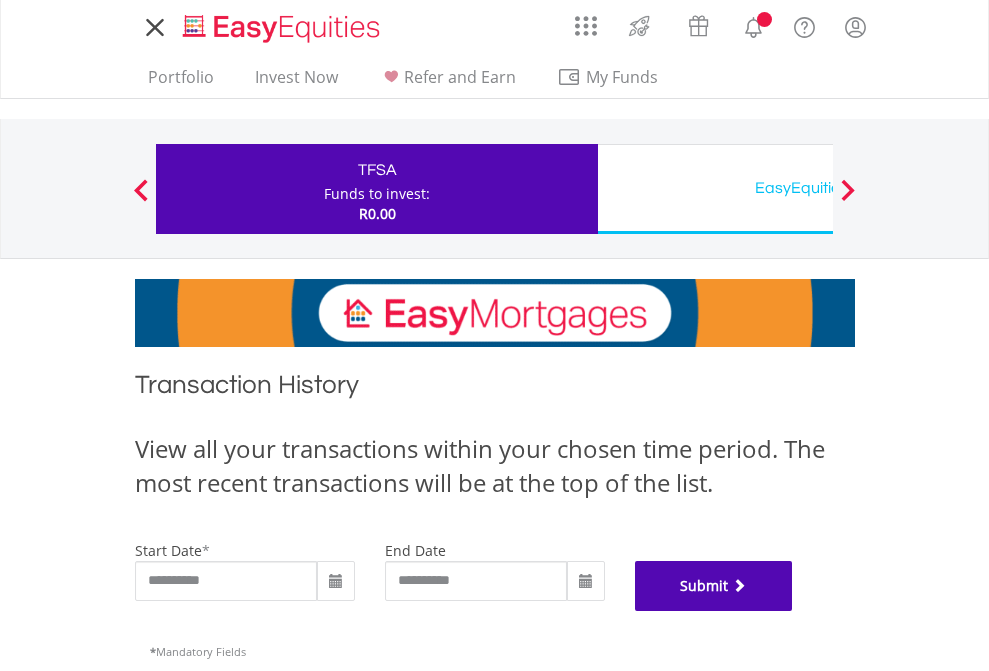 scroll, scrollTop: 811, scrollLeft: 0, axis: vertical 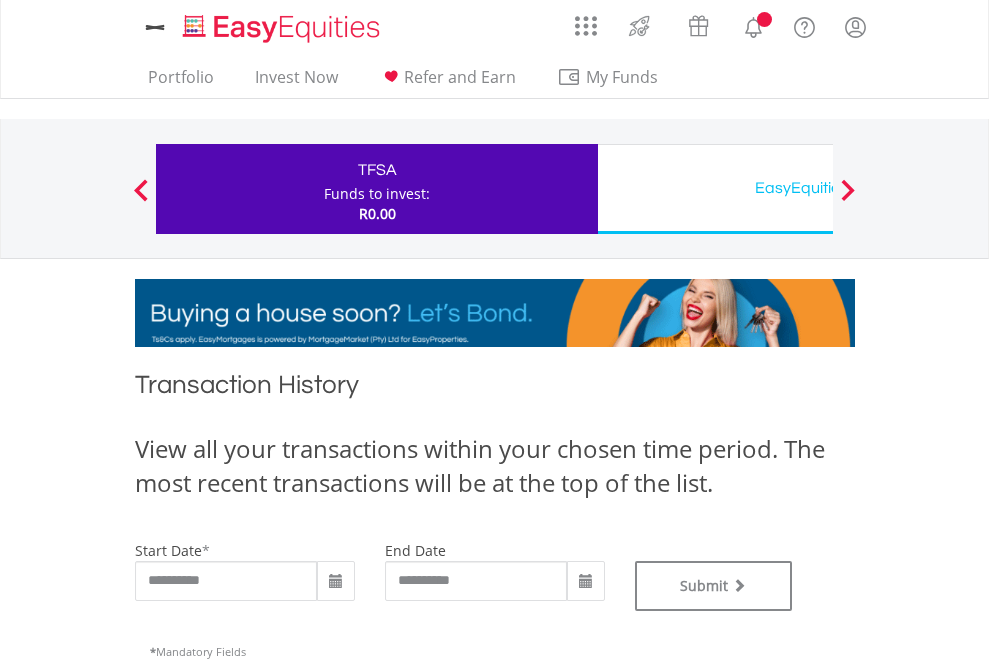 click on "EasyEquities USD" at bounding box center [818, 188] 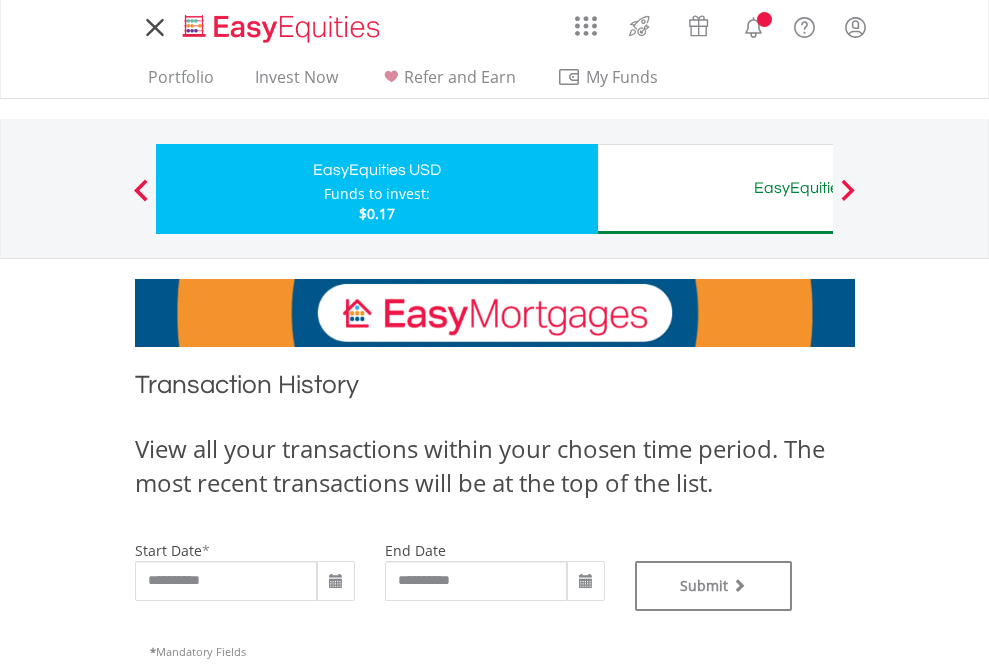 scroll, scrollTop: 0, scrollLeft: 0, axis: both 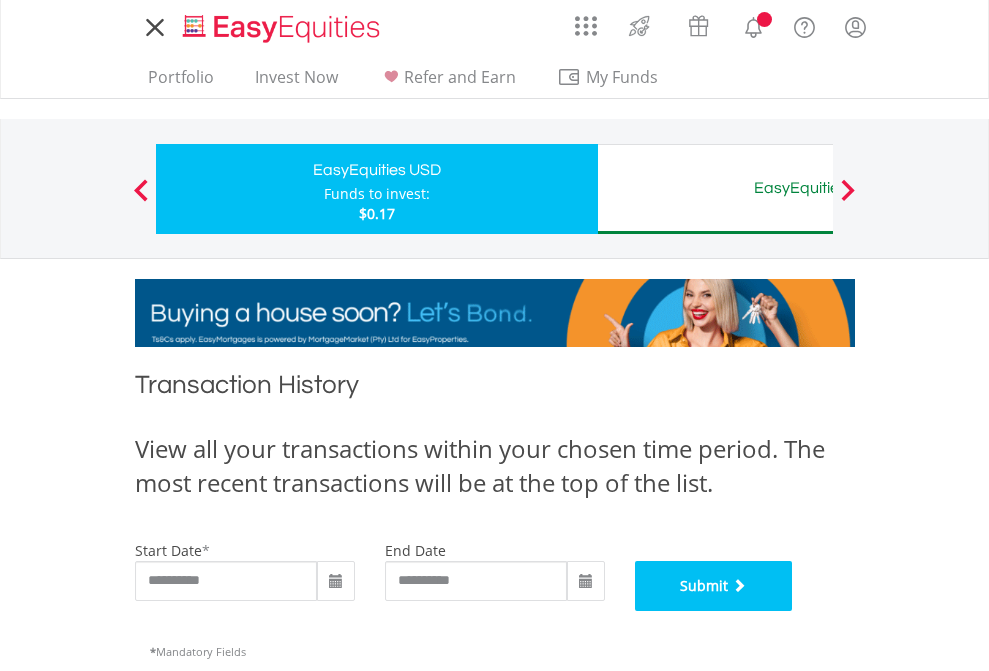 click on "Submit" at bounding box center (714, 586) 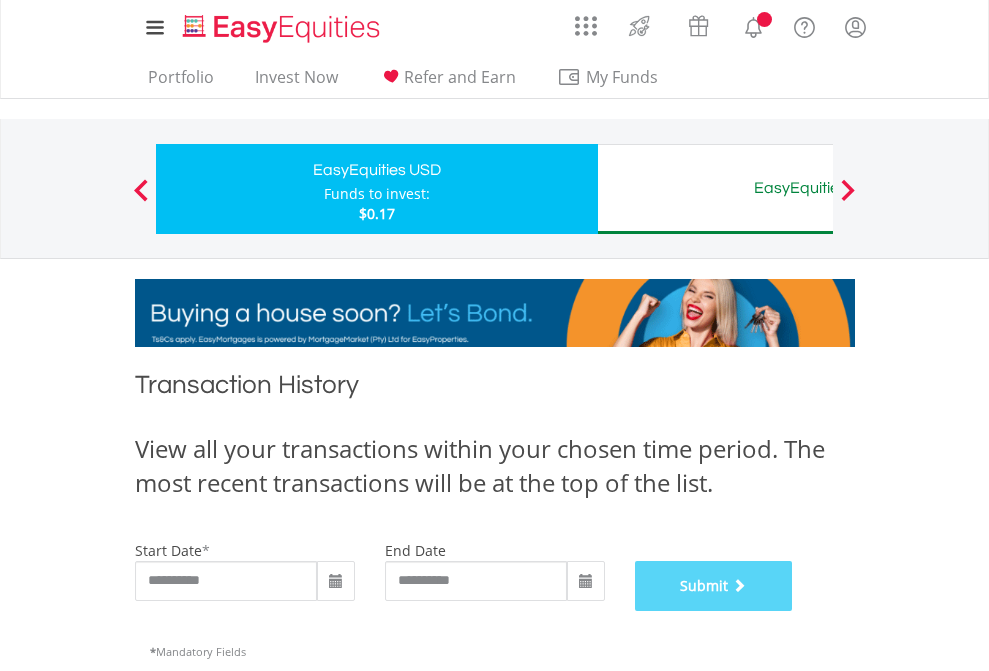 scroll, scrollTop: 811, scrollLeft: 0, axis: vertical 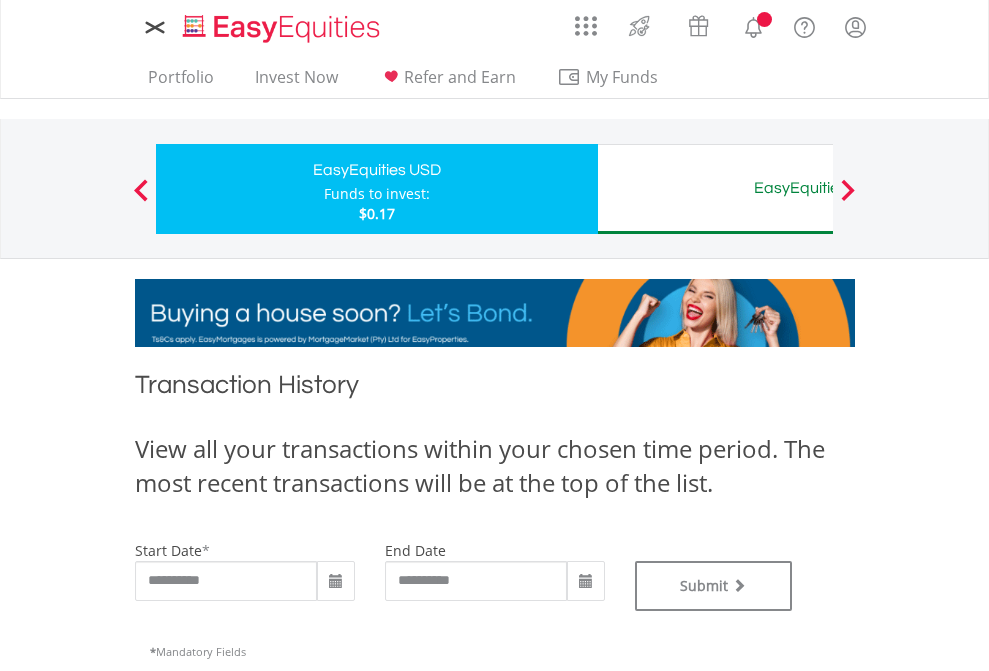 click on "EasyEquities AUD" at bounding box center [818, 188] 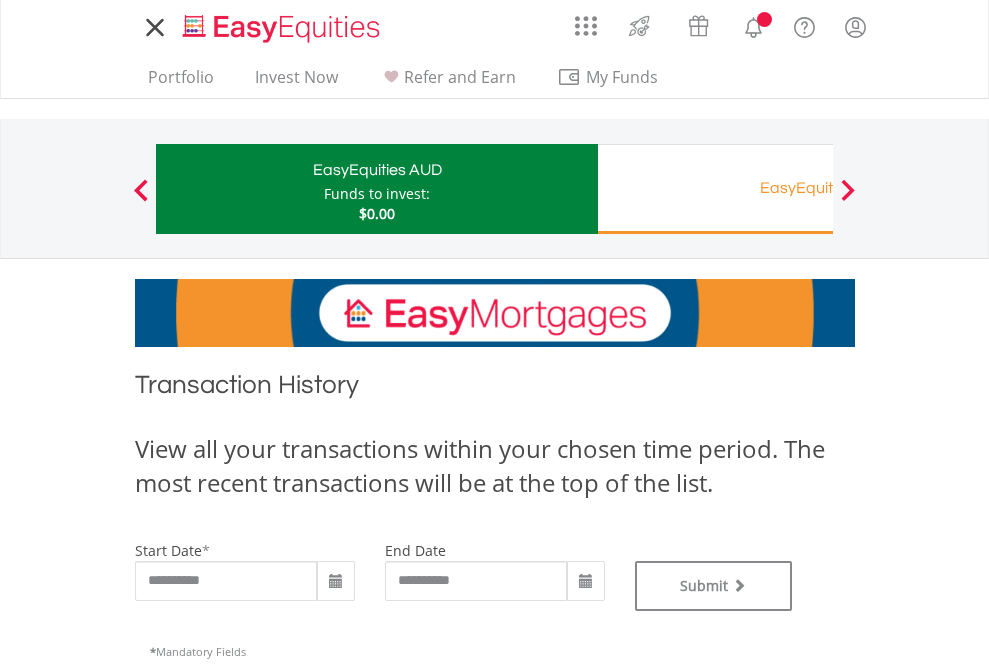 scroll, scrollTop: 0, scrollLeft: 0, axis: both 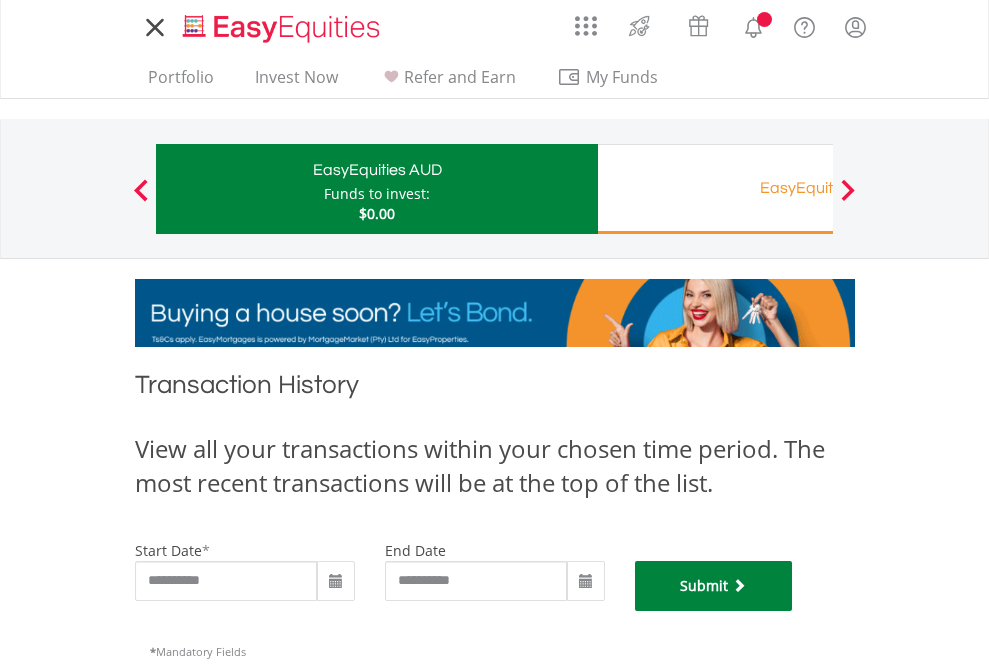 click on "Submit" at bounding box center (714, 586) 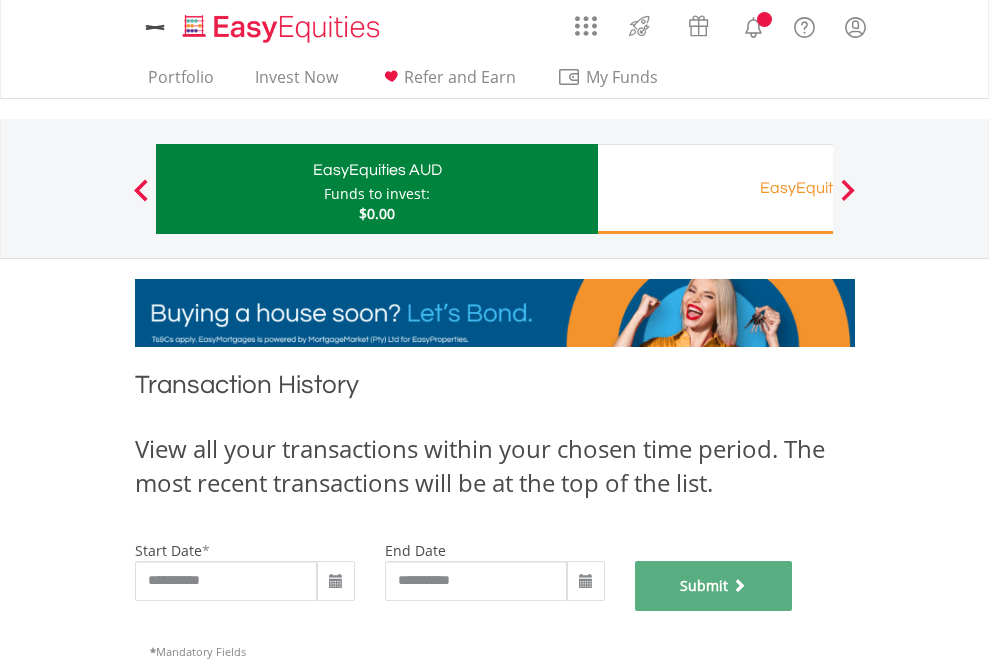 scroll, scrollTop: 811, scrollLeft: 0, axis: vertical 